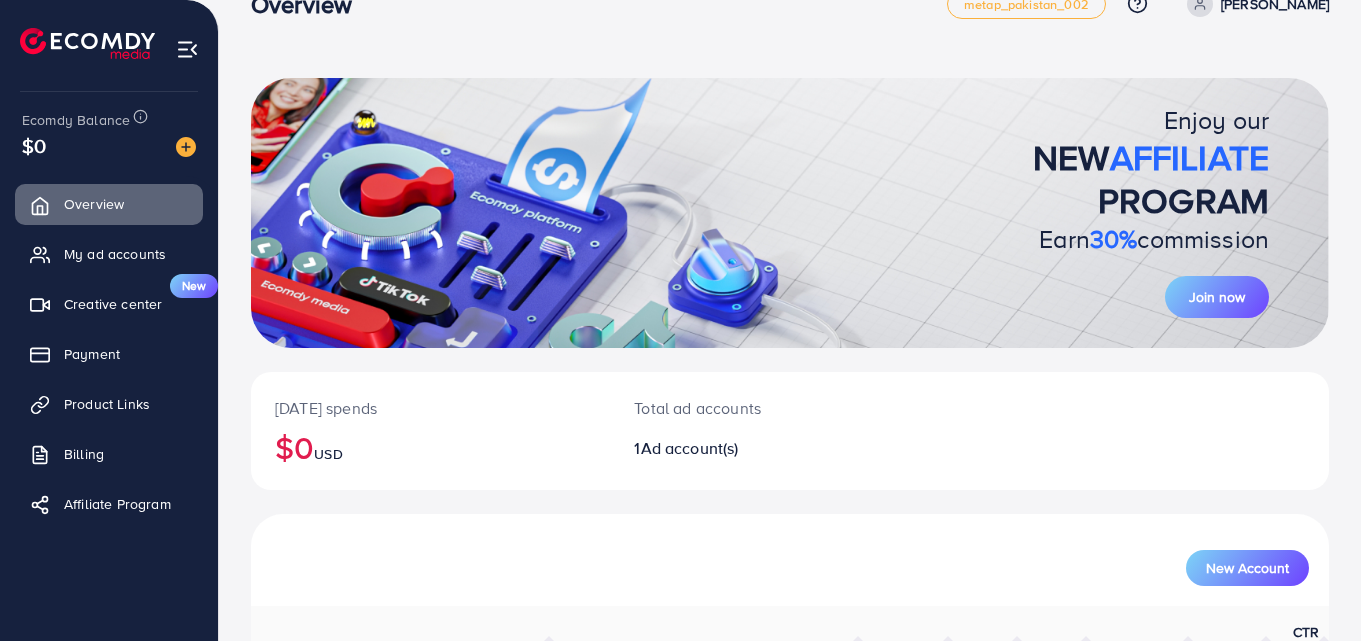 scroll, scrollTop: 0, scrollLeft: 0, axis: both 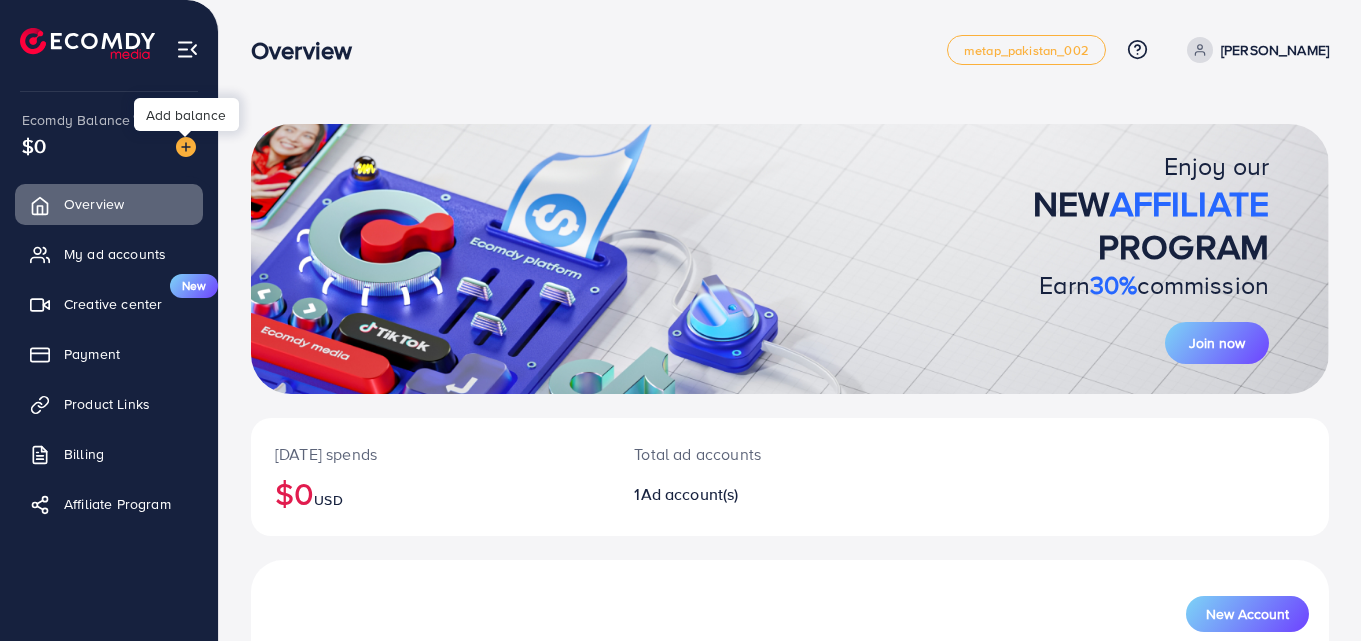click at bounding box center (186, 147) 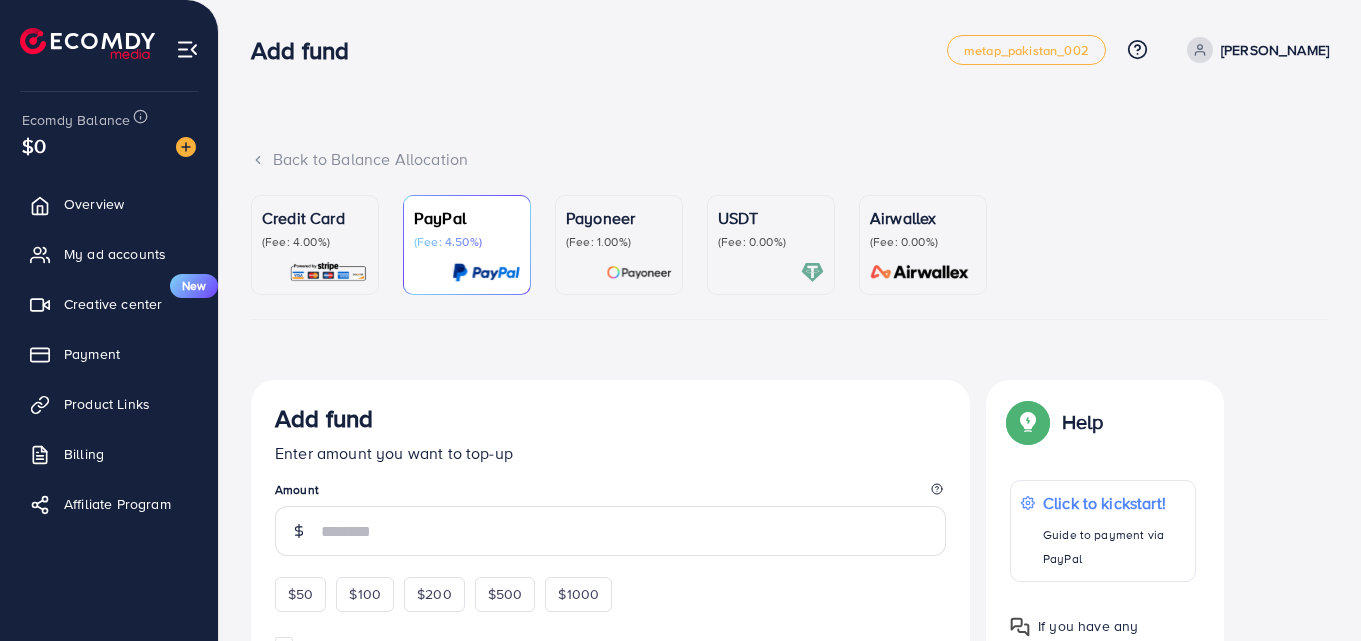 click on "(Fee: 4.00%)" at bounding box center (315, 242) 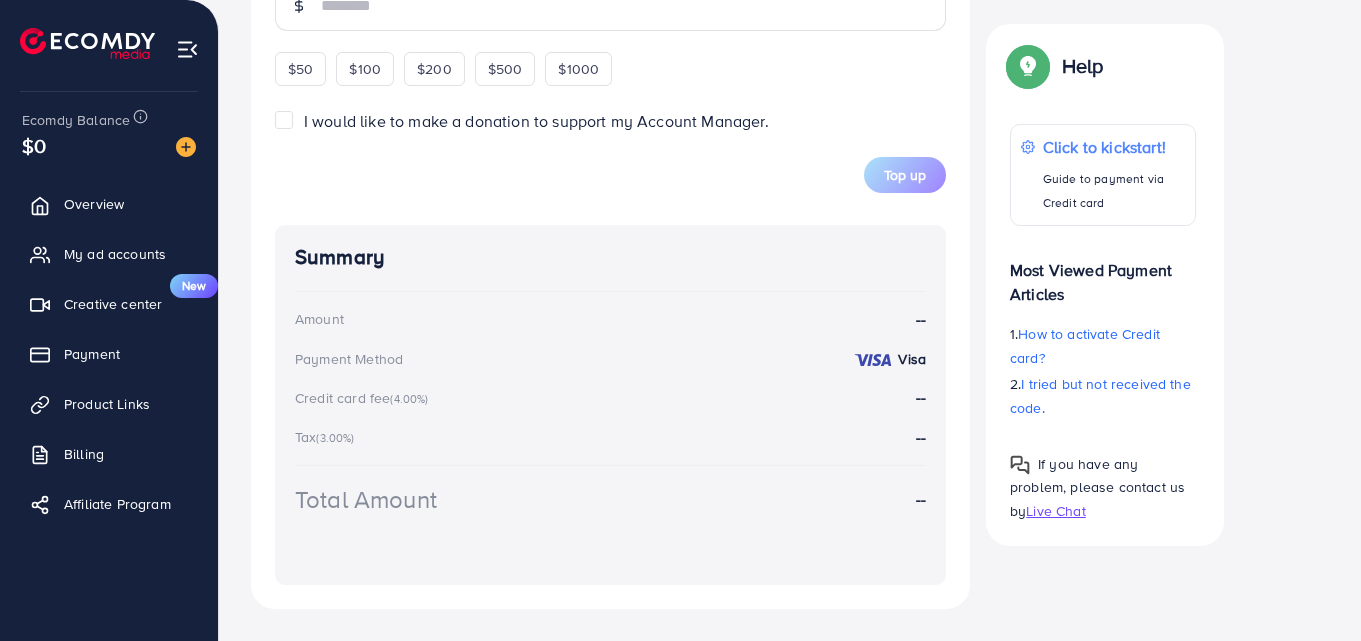 scroll, scrollTop: 0, scrollLeft: 0, axis: both 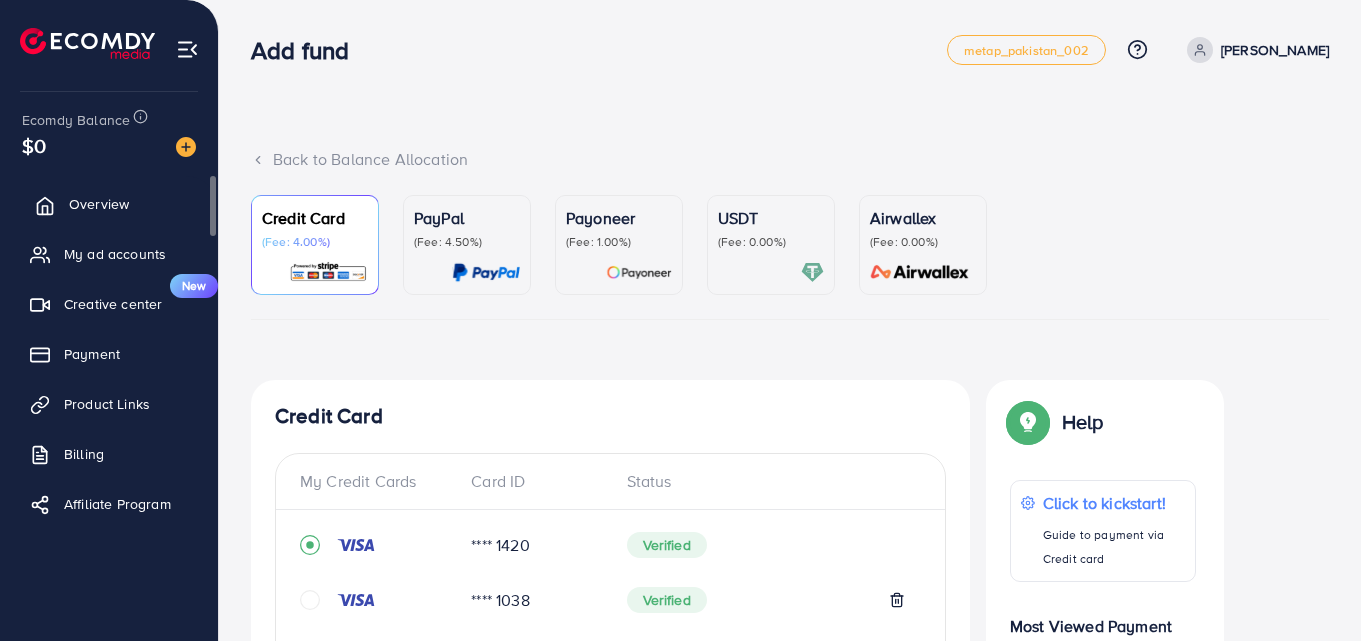 click on "Overview" at bounding box center [99, 204] 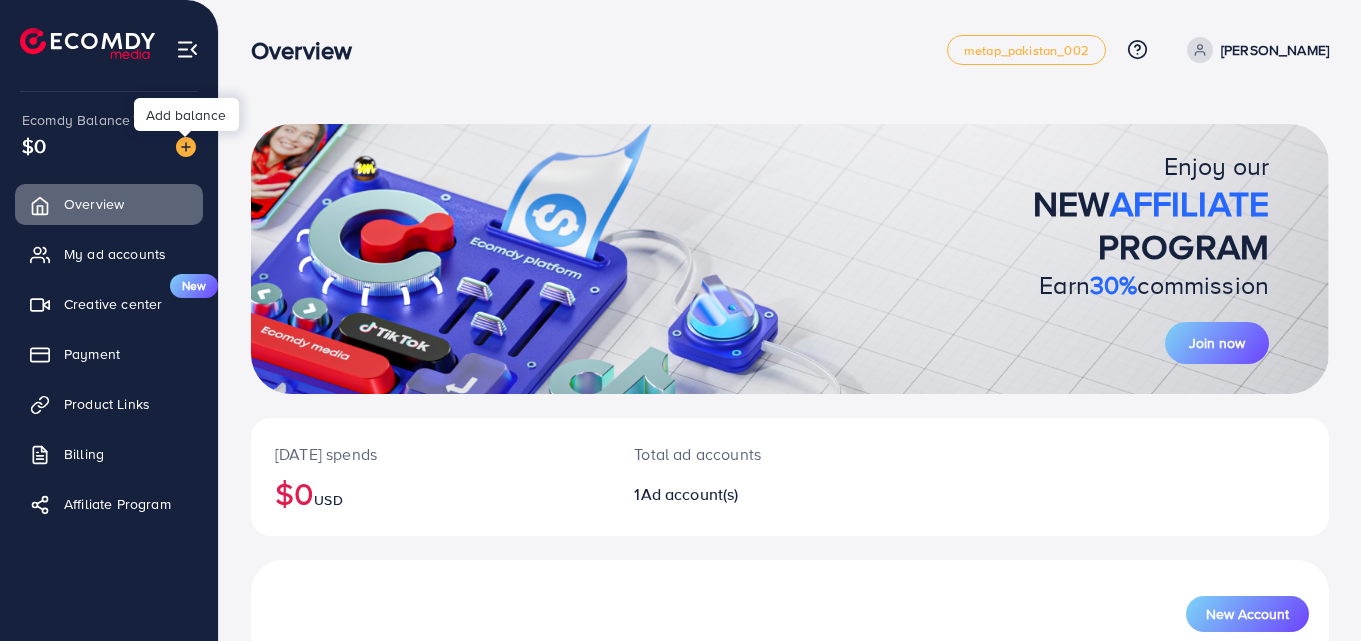 click at bounding box center [186, 147] 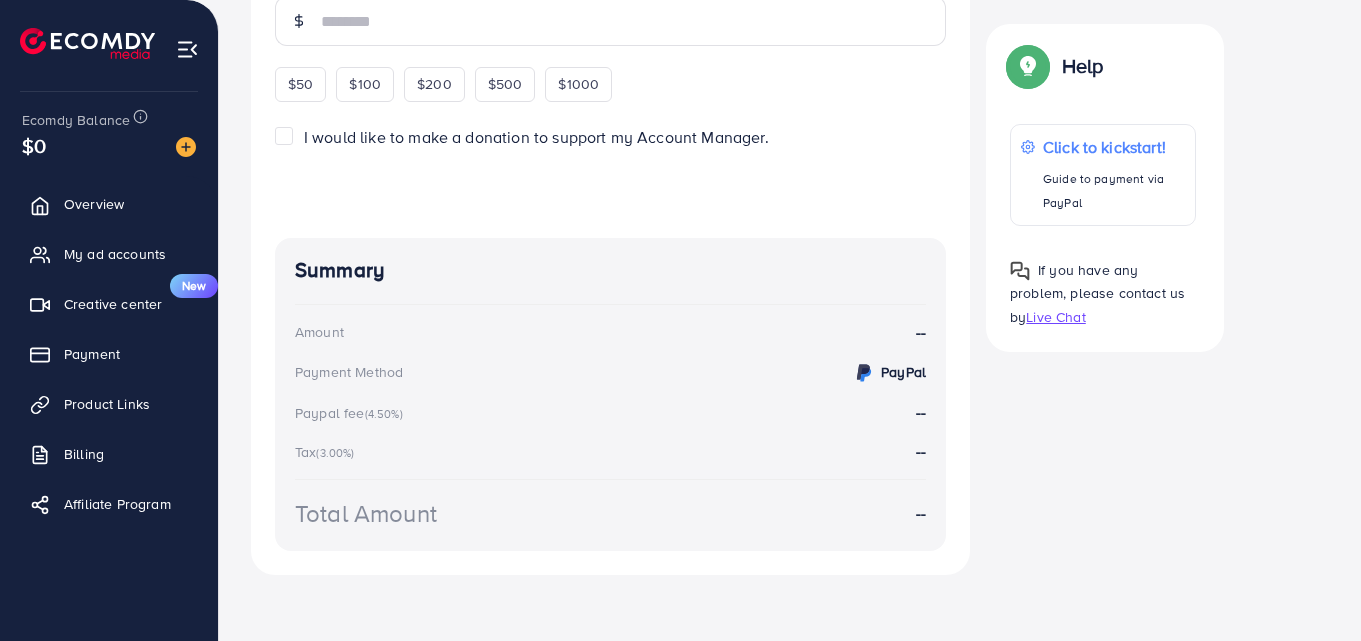 scroll, scrollTop: 516, scrollLeft: 0, axis: vertical 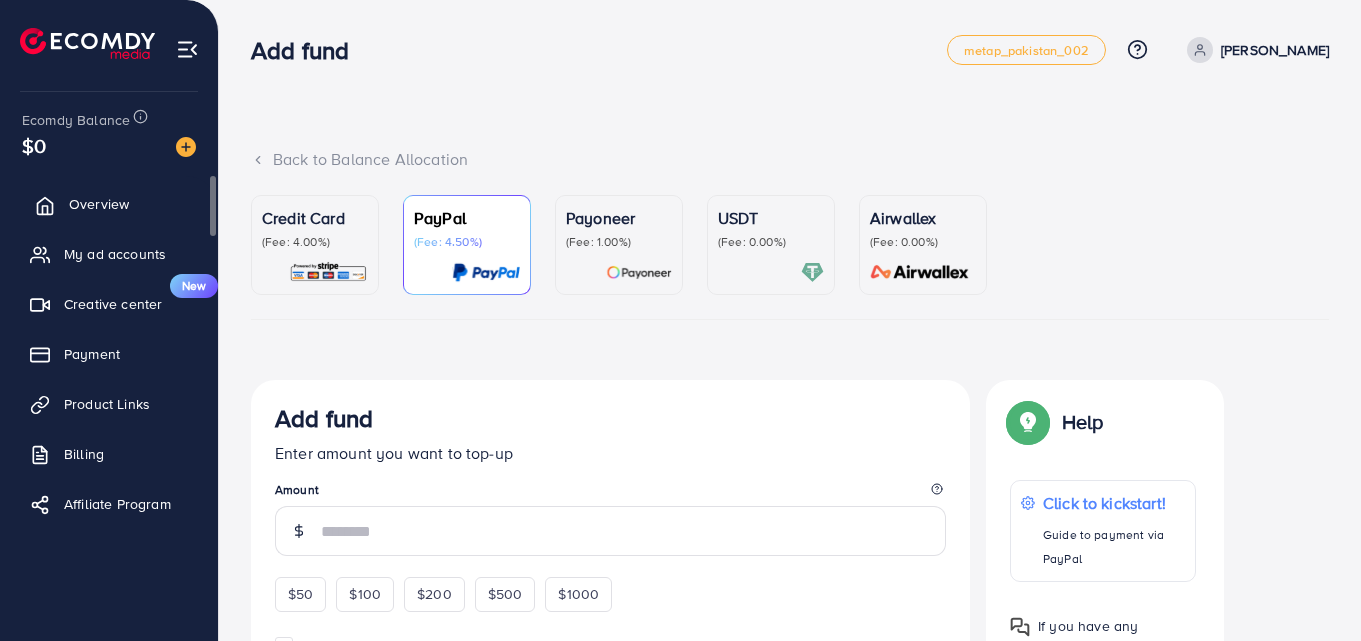 click on "Overview" at bounding box center [99, 204] 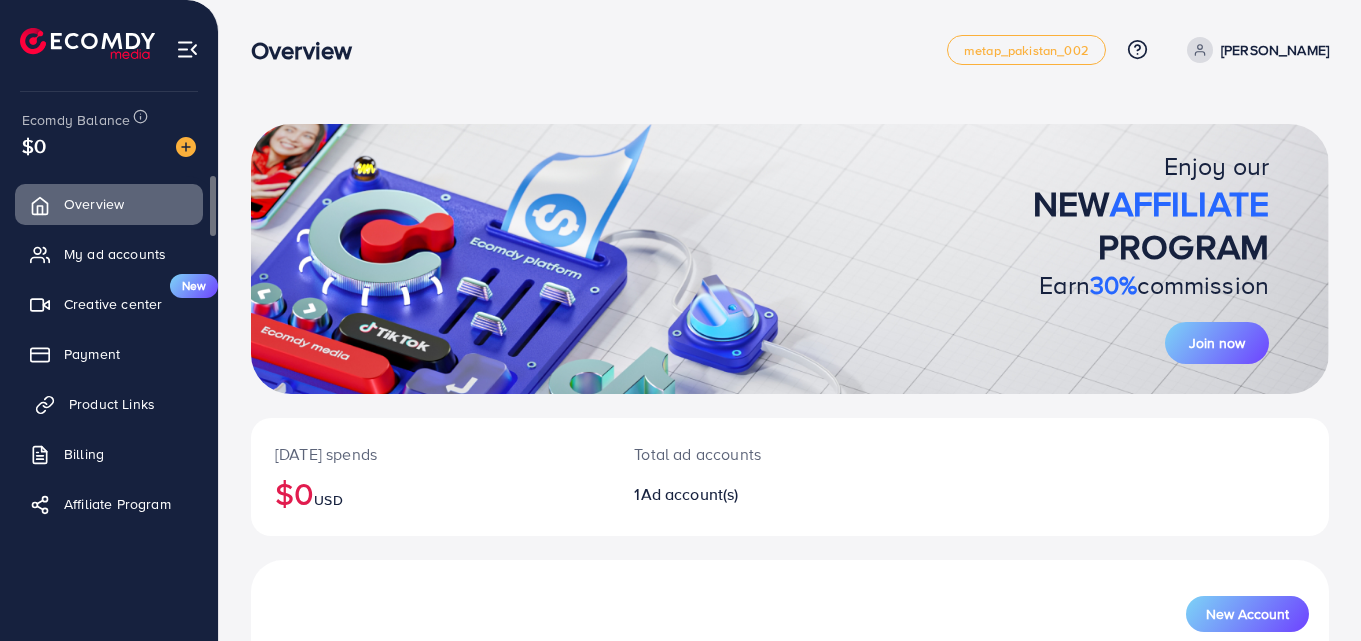 click on "Product Links" at bounding box center [112, 404] 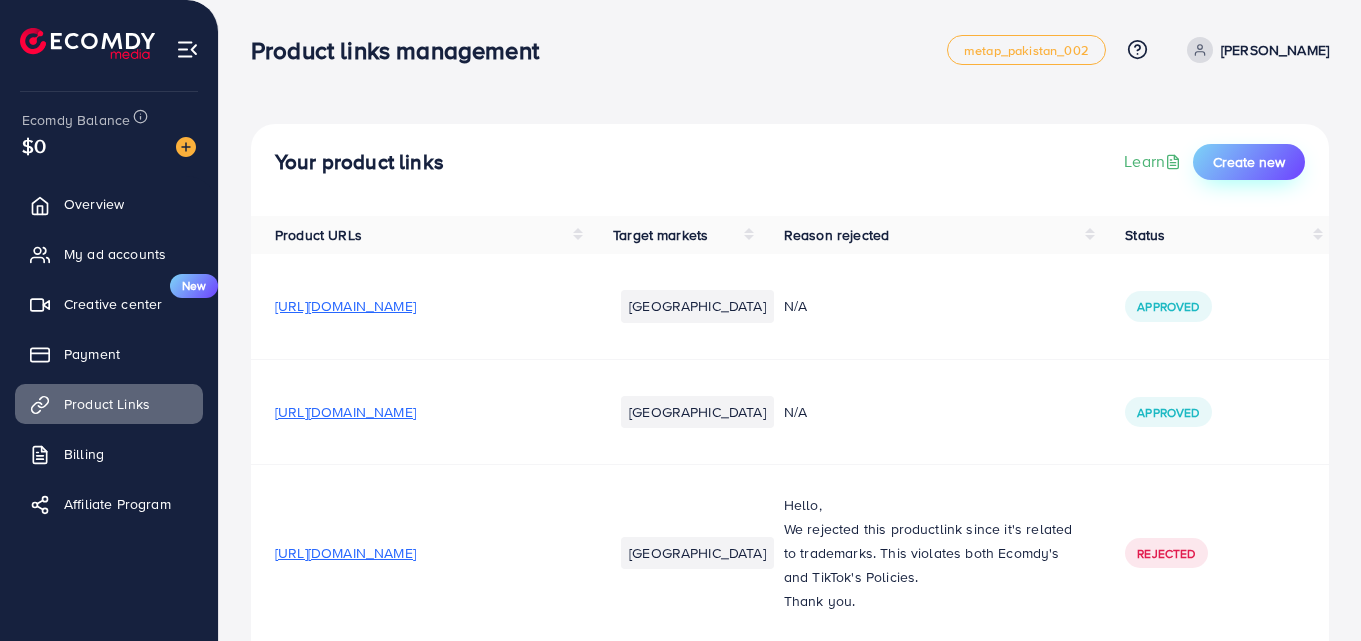 click on "Create new" at bounding box center [1249, 162] 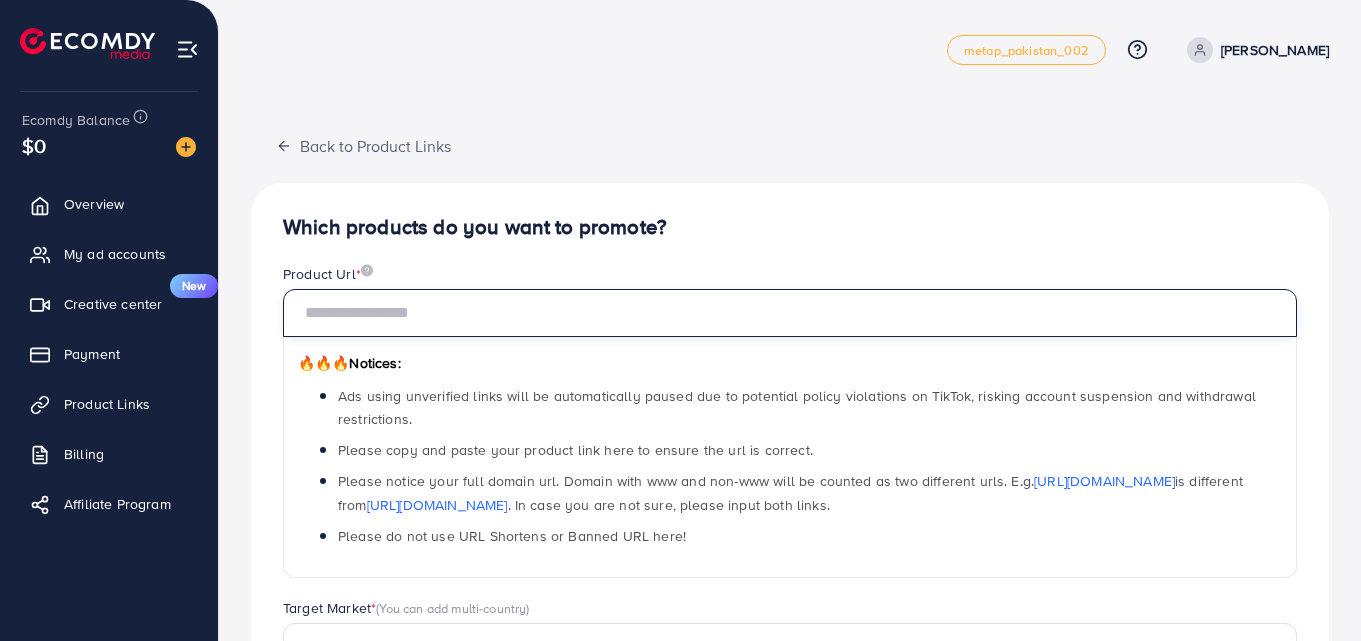 click at bounding box center [790, 313] 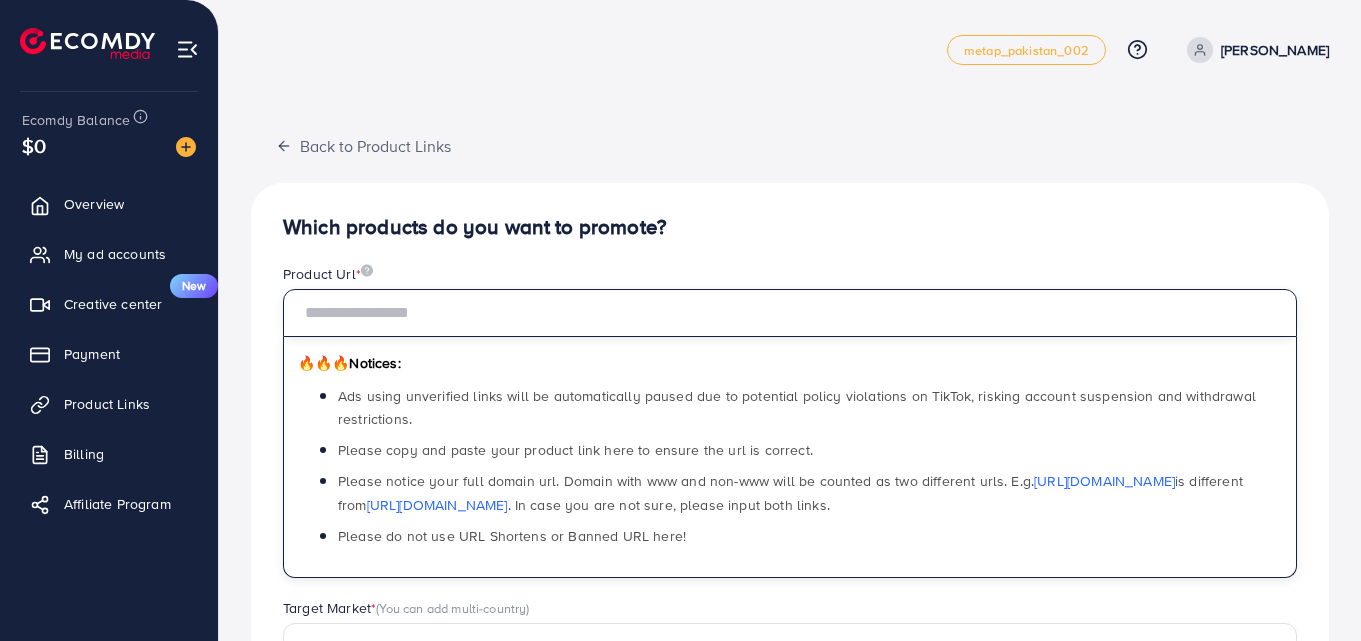 paste on "**********" 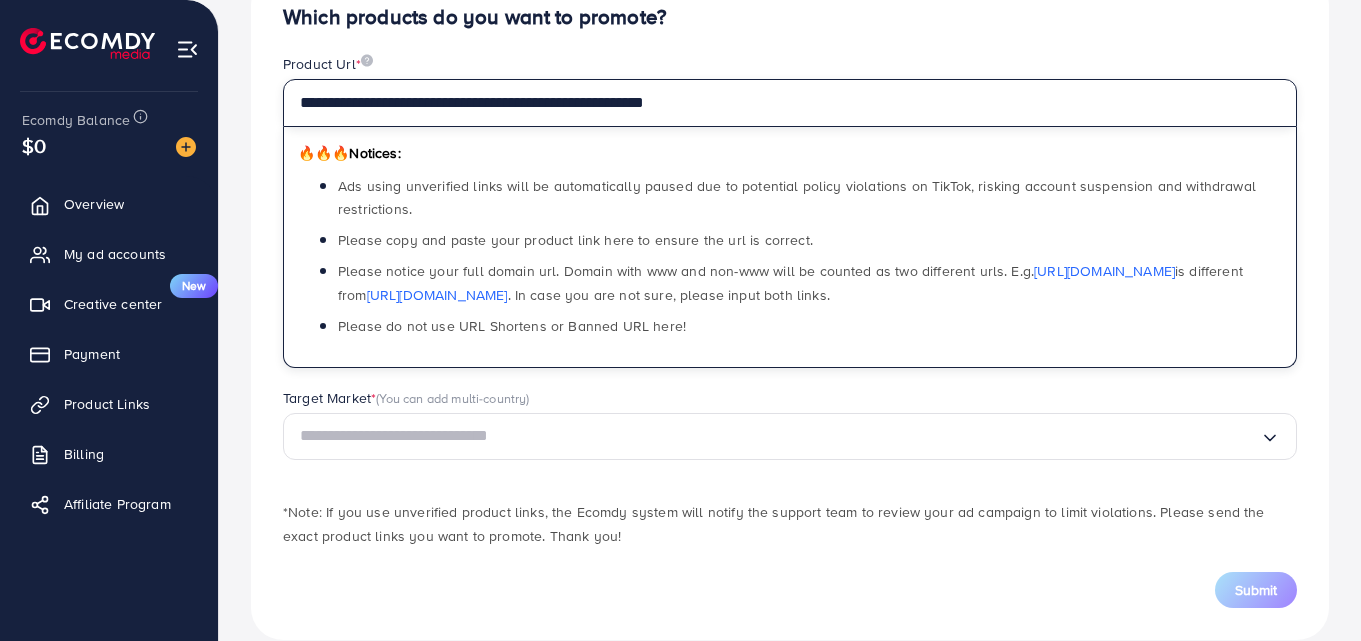 scroll, scrollTop: 241, scrollLeft: 0, axis: vertical 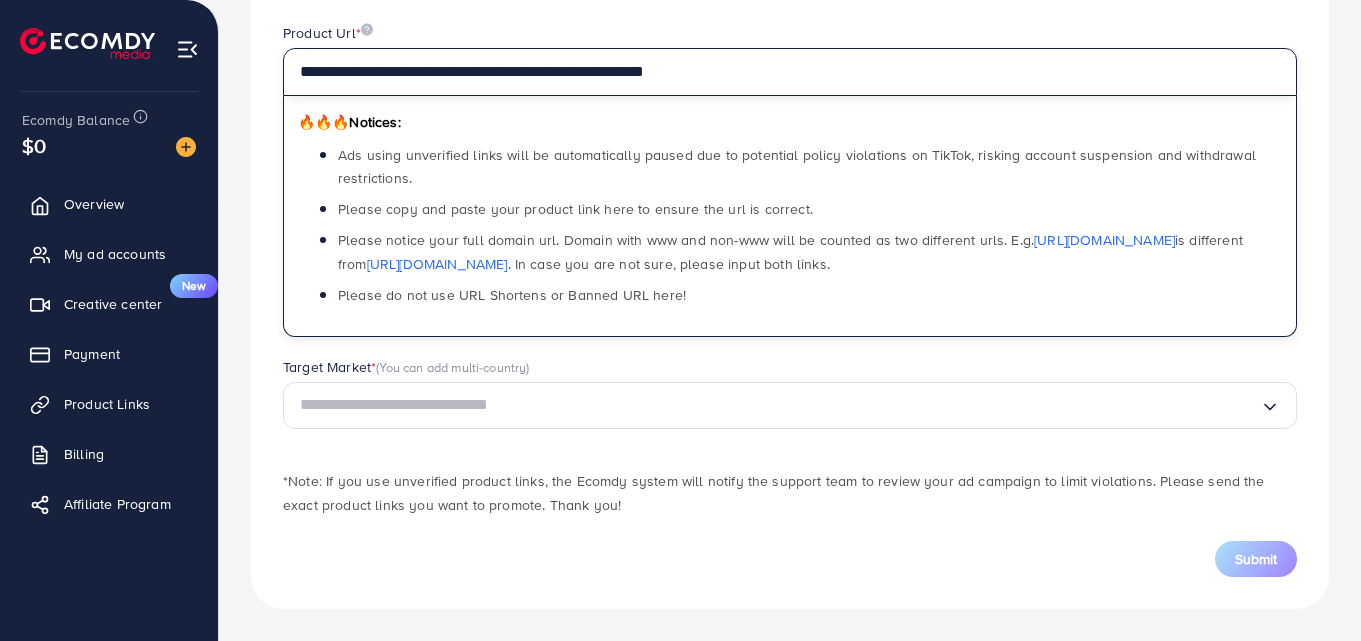 type on "**********" 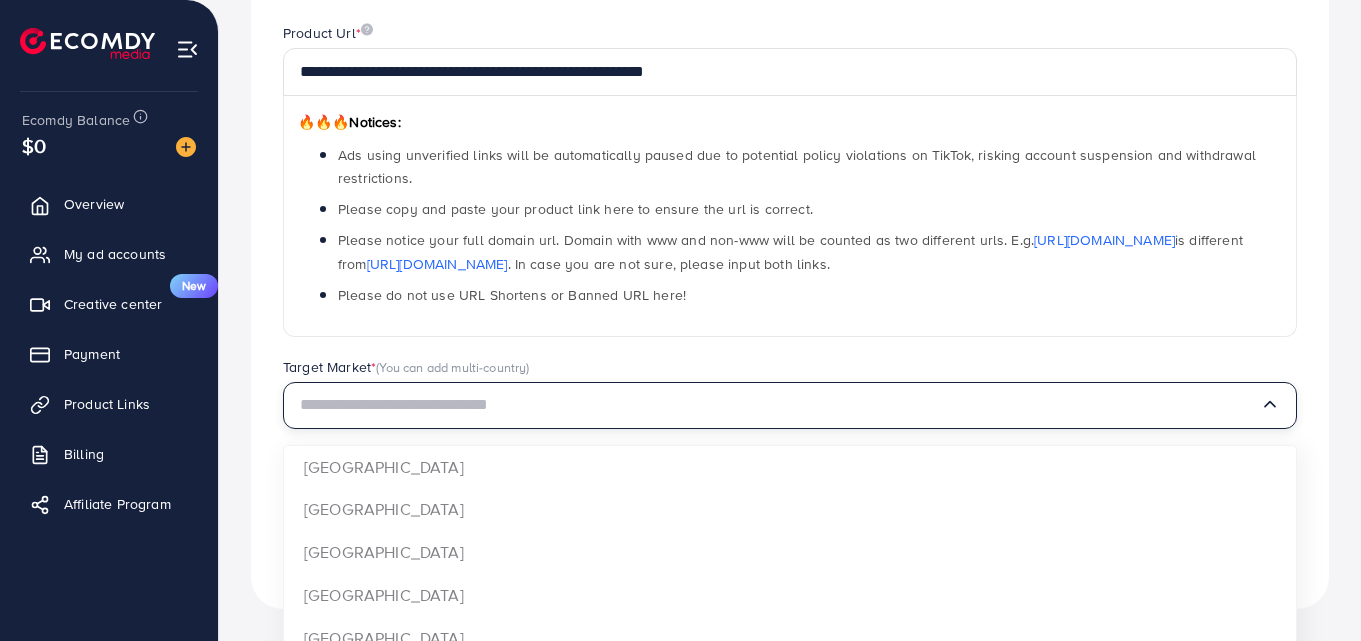 click at bounding box center [780, 405] 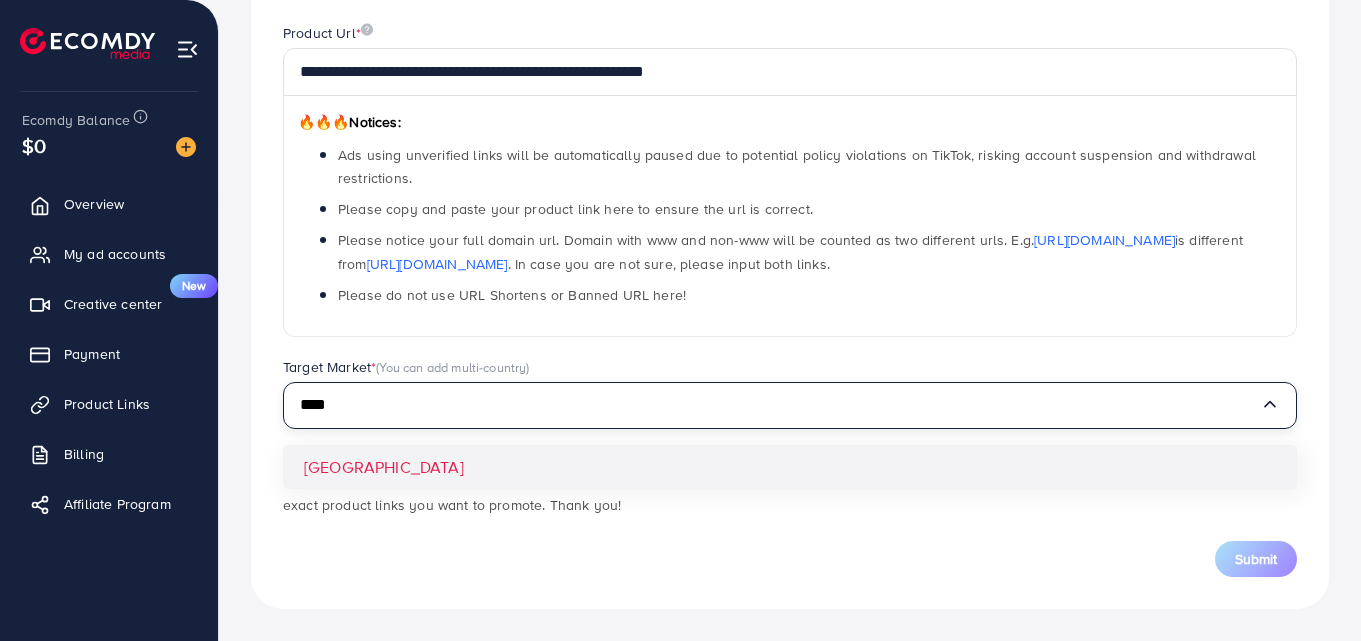 type on "****" 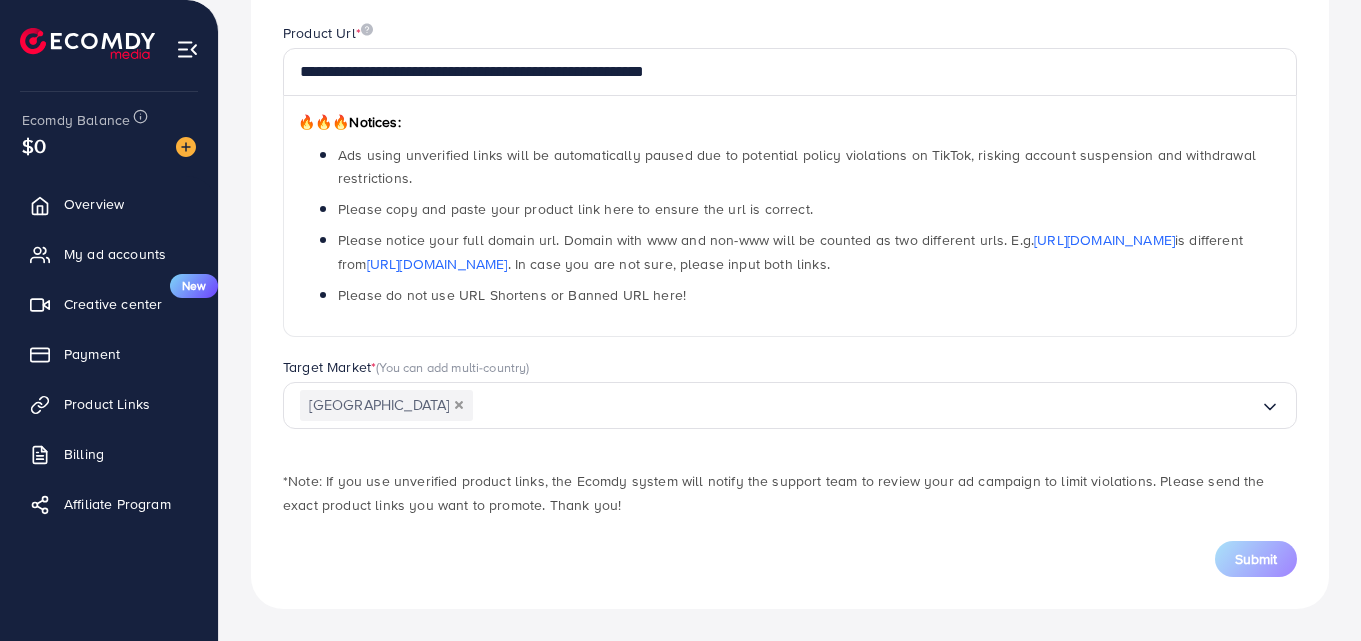 click on "**********" at bounding box center [790, 275] 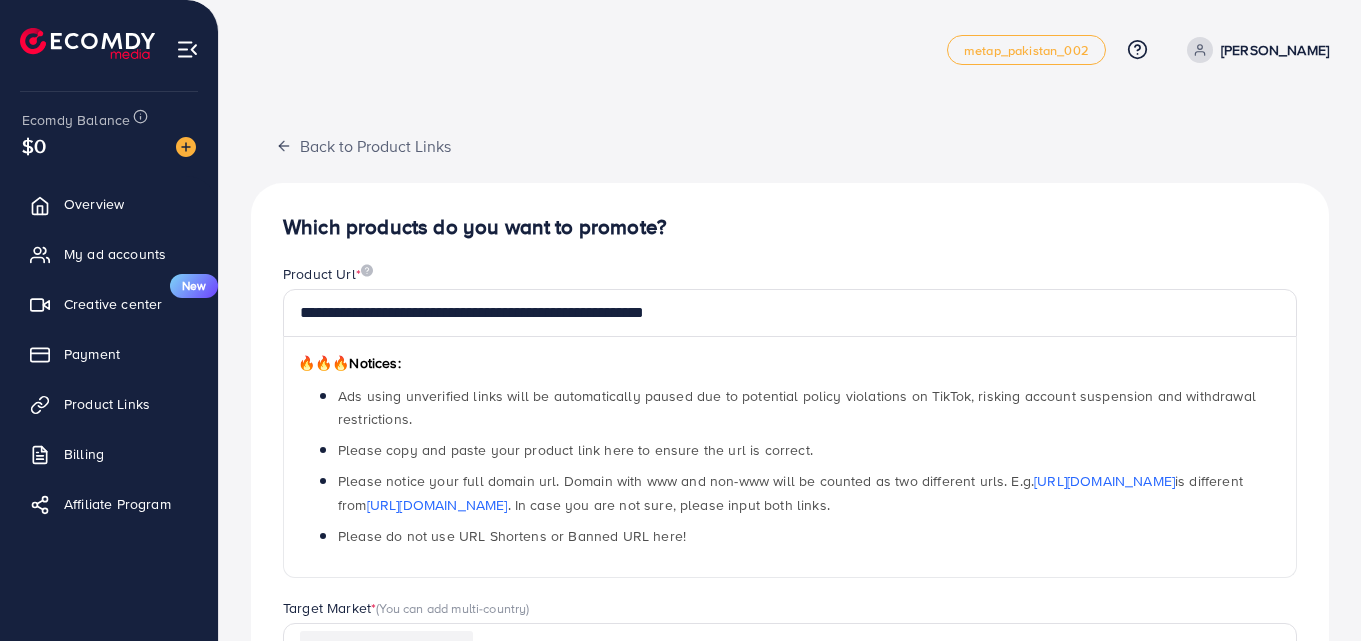 scroll, scrollTop: 241, scrollLeft: 0, axis: vertical 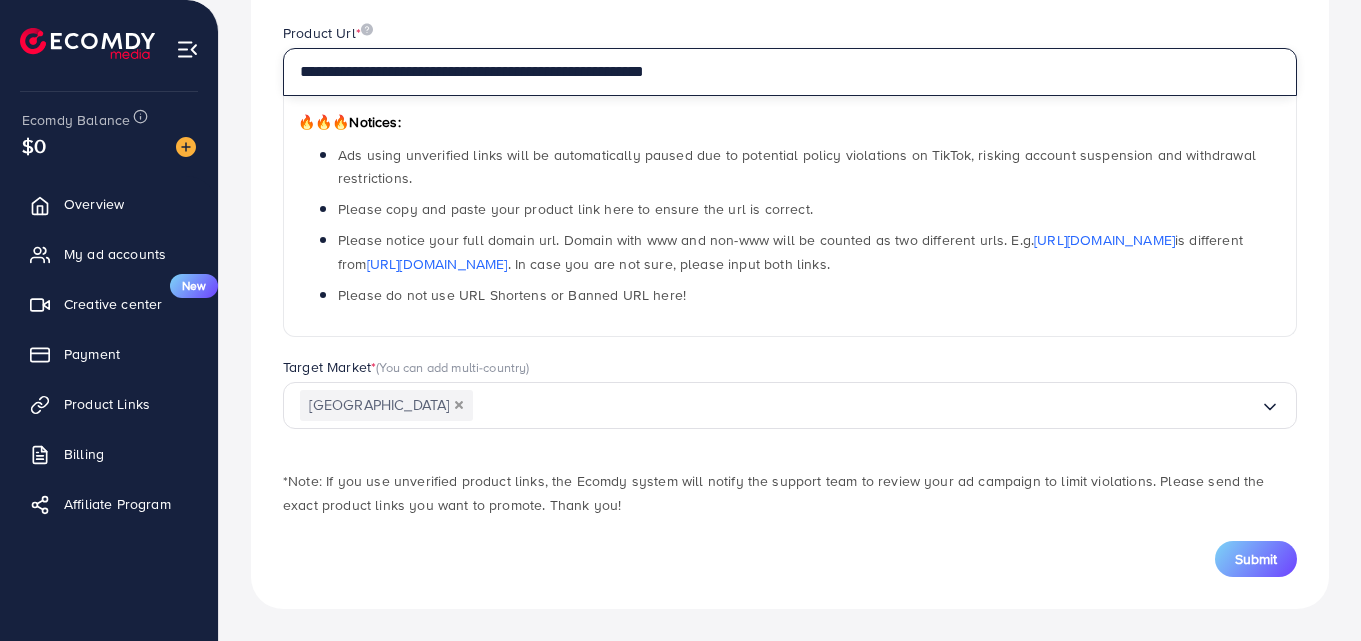 click on "**********" at bounding box center [790, 72] 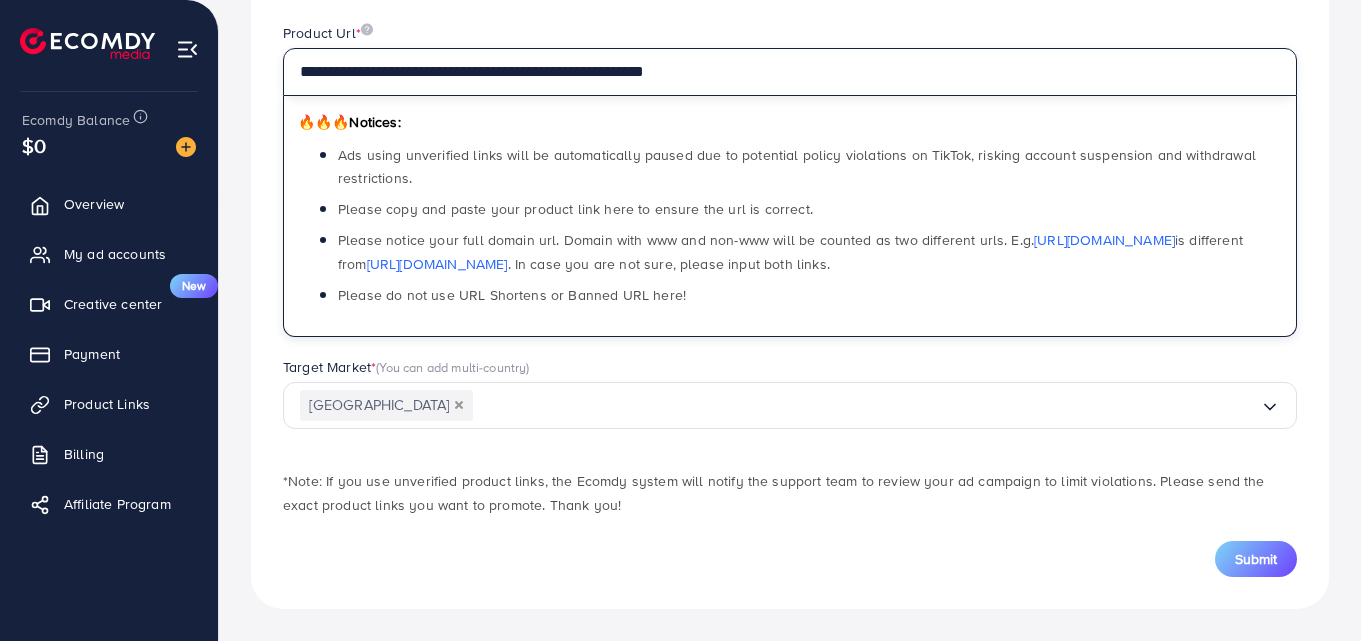click on "**********" at bounding box center (790, 72) 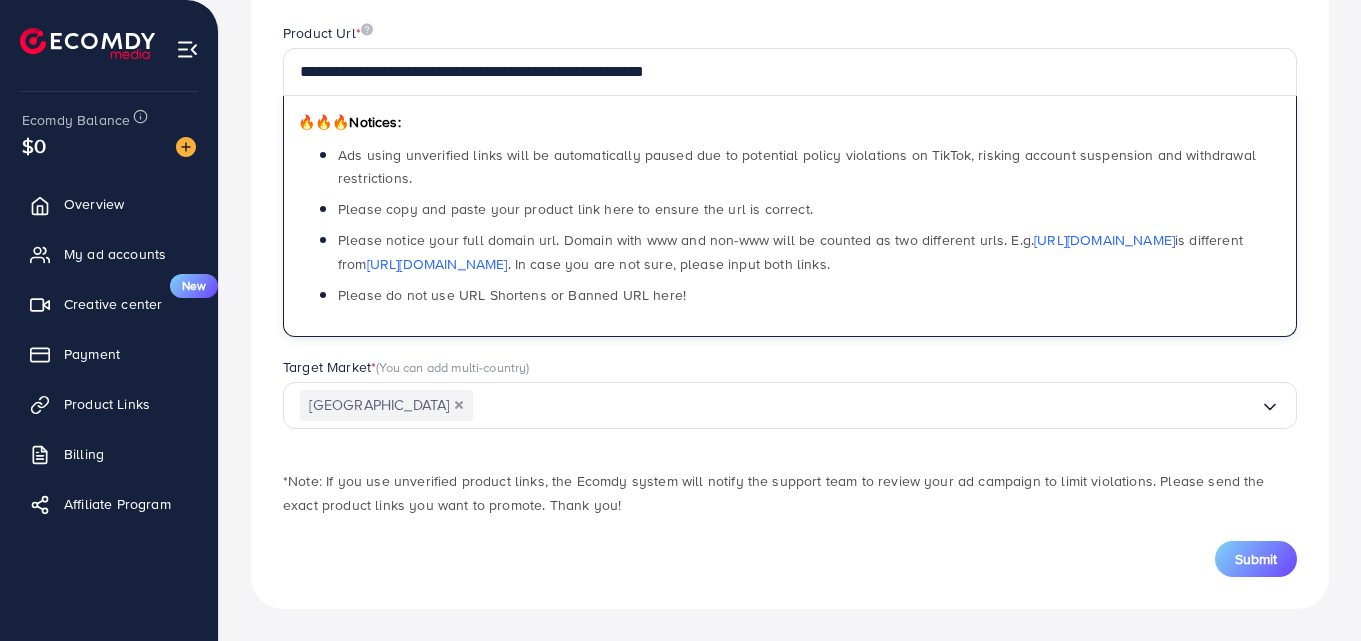 click on "Target Market  *  (You can add multi-country)
[GEOGRAPHIC_DATA]
Loading..." at bounding box center [790, 403] 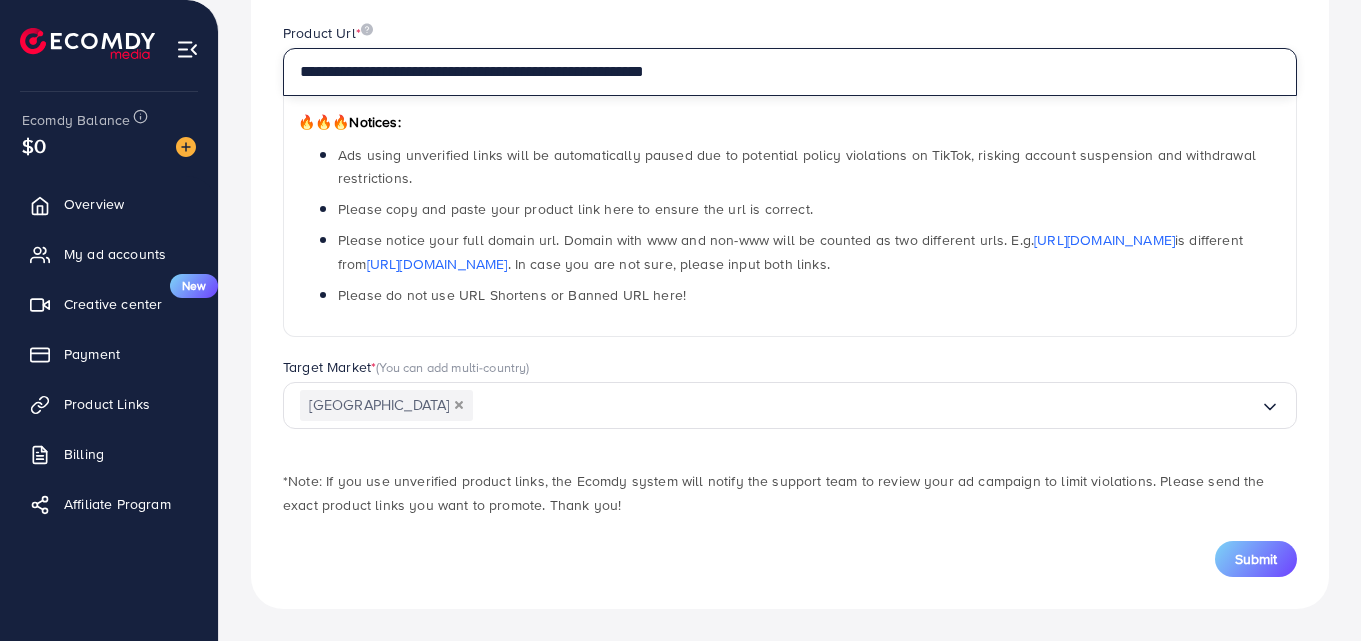 click on "**********" at bounding box center (790, 72) 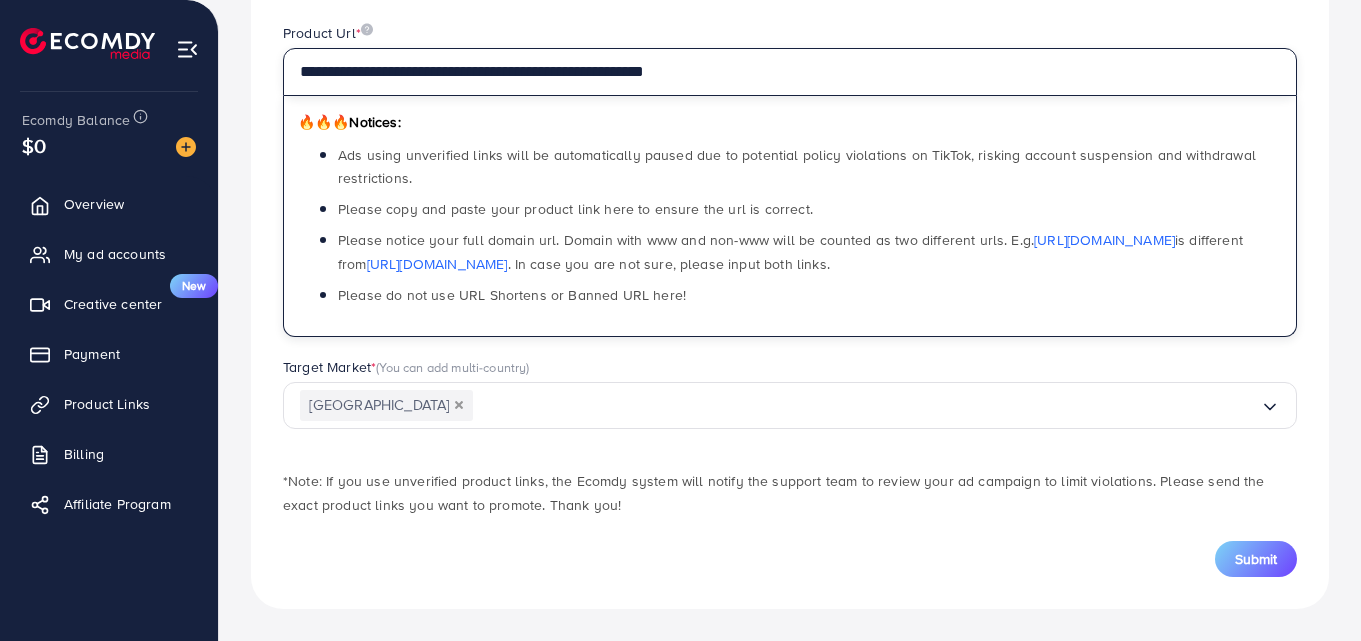 click on "**********" at bounding box center (790, 72) 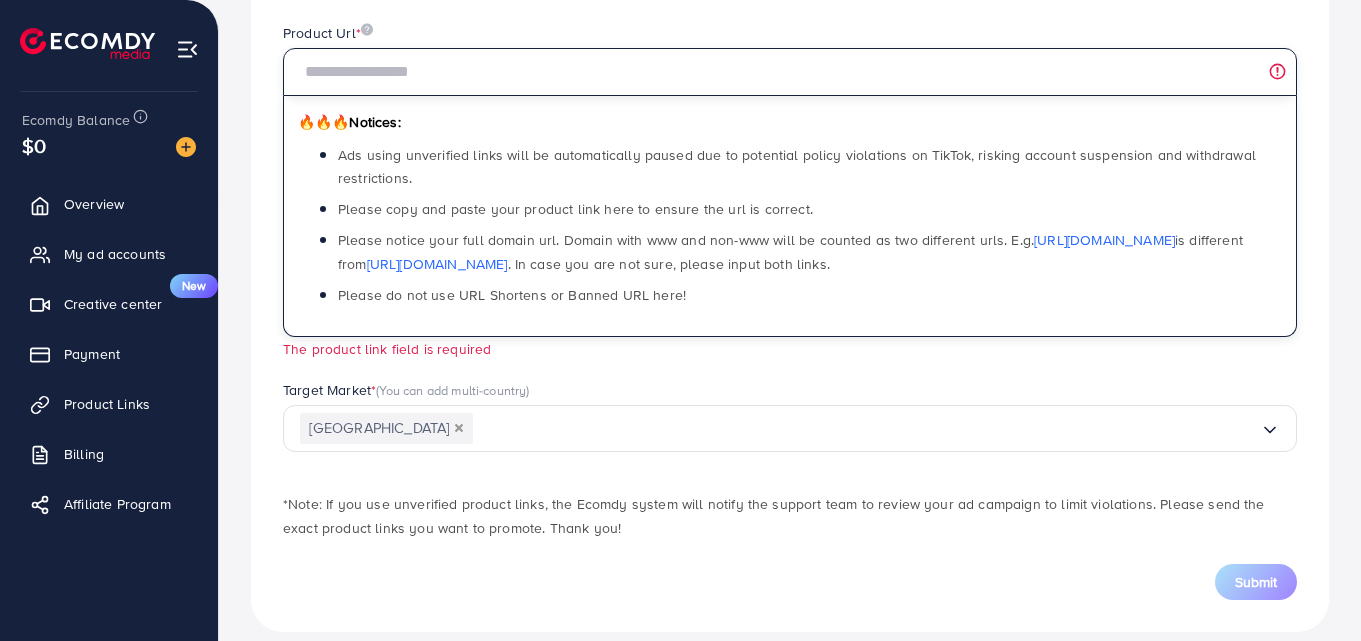 click 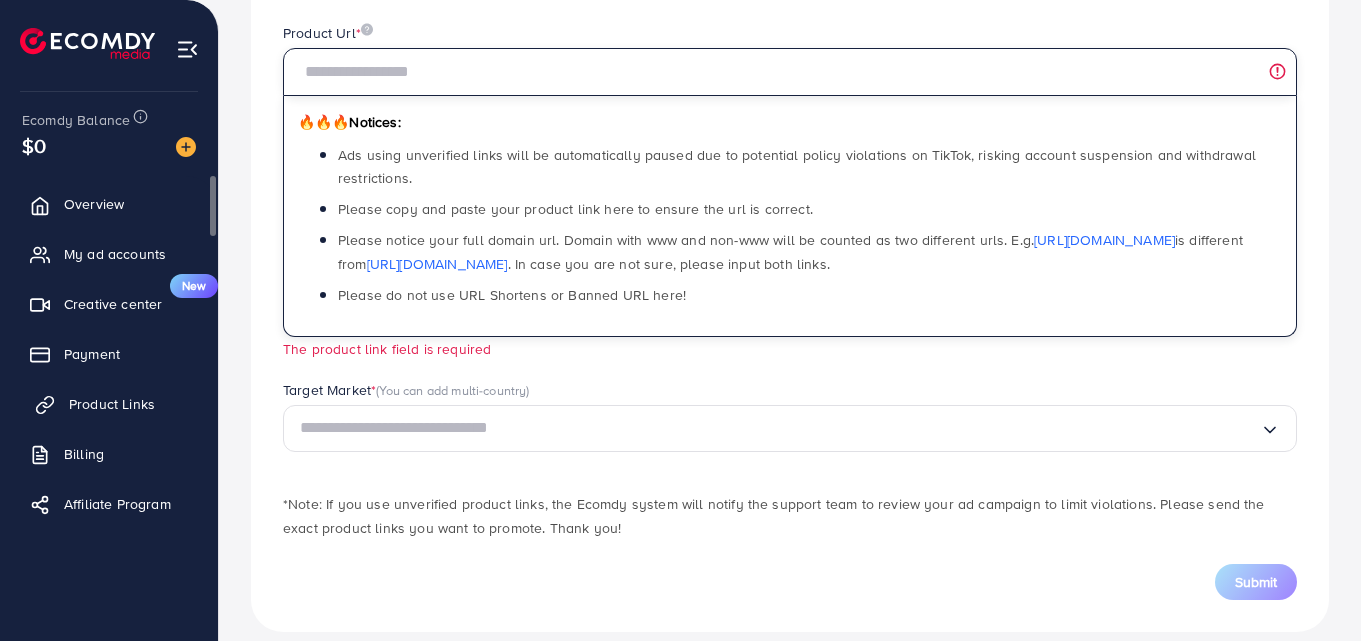 type 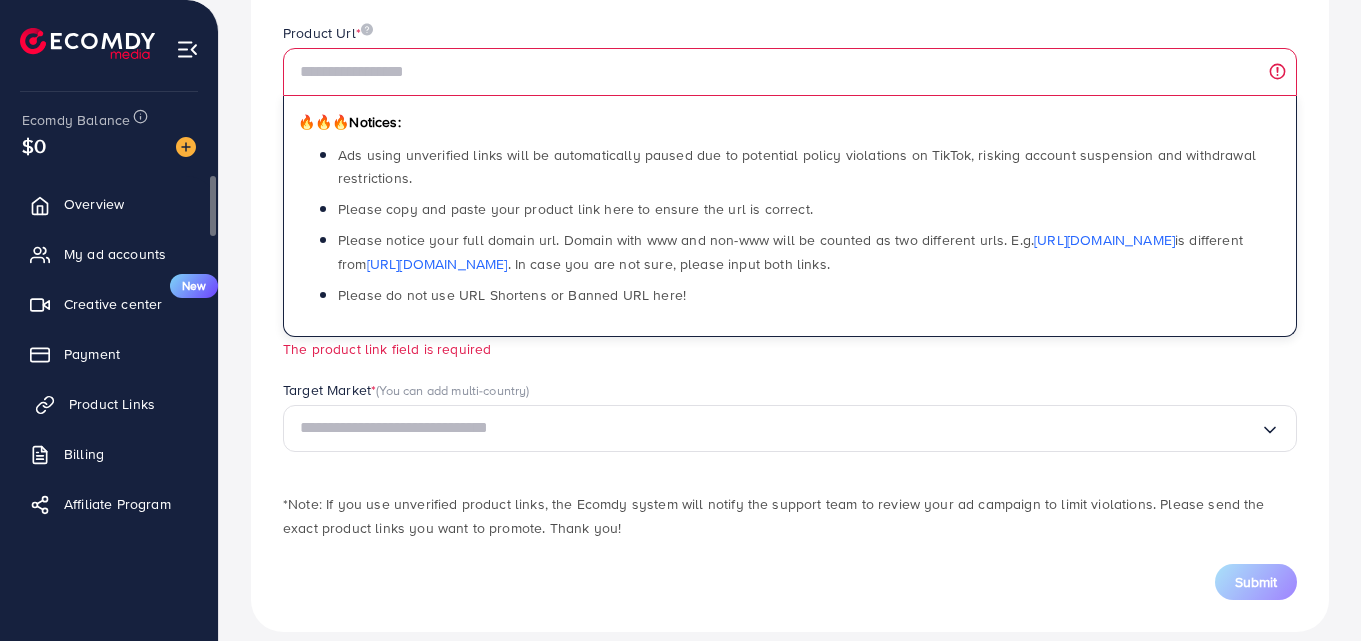 click on "Product Links" at bounding box center [112, 404] 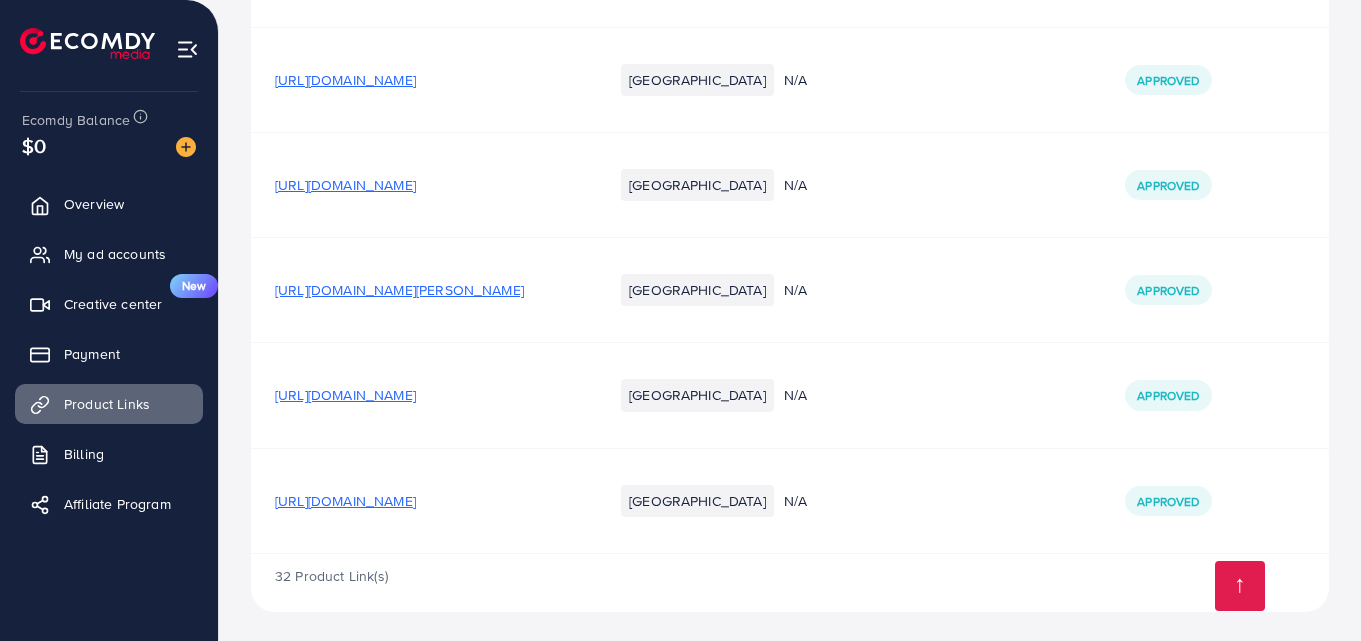 scroll, scrollTop: 3503, scrollLeft: 0, axis: vertical 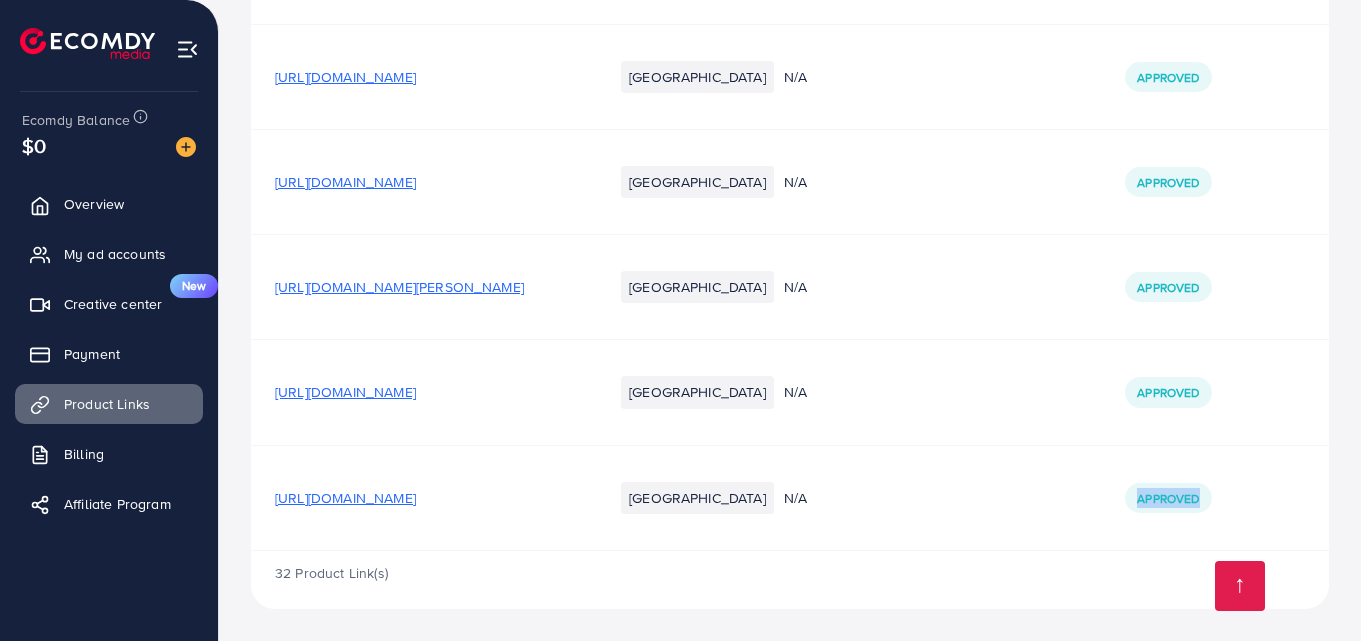 drag, startPoint x: 1144, startPoint y: 500, endPoint x: 1223, endPoint y: 504, distance: 79.101204 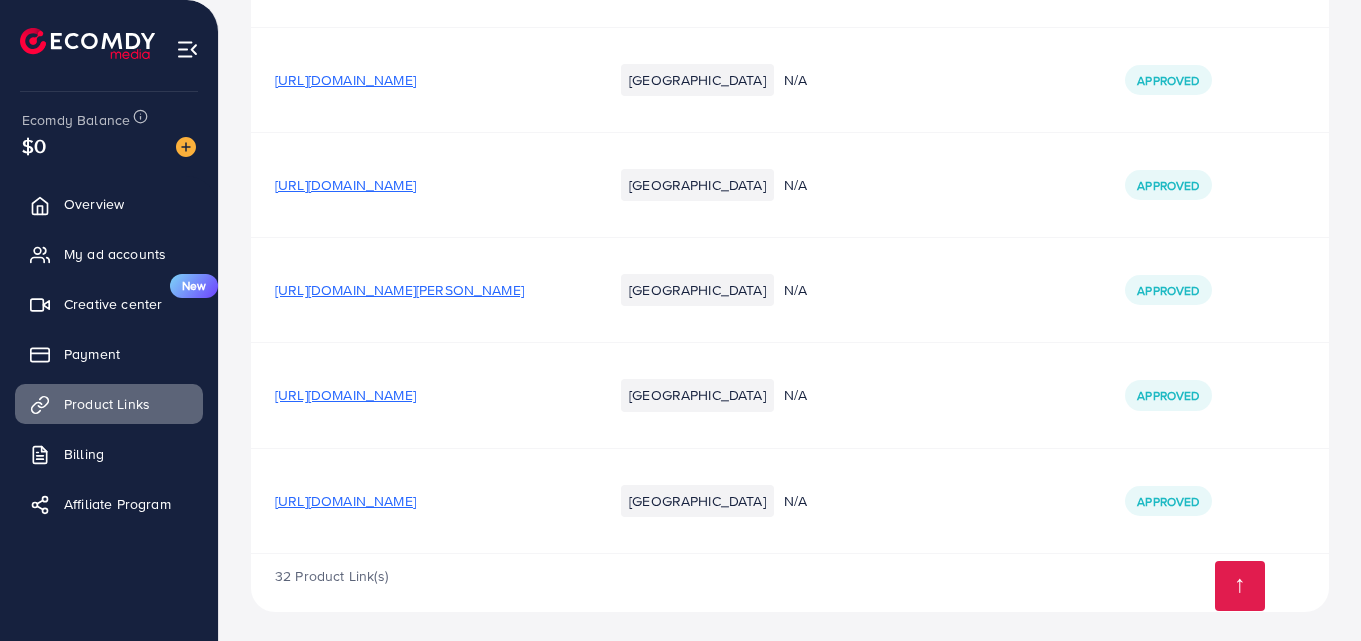 scroll, scrollTop: 1000, scrollLeft: 0, axis: vertical 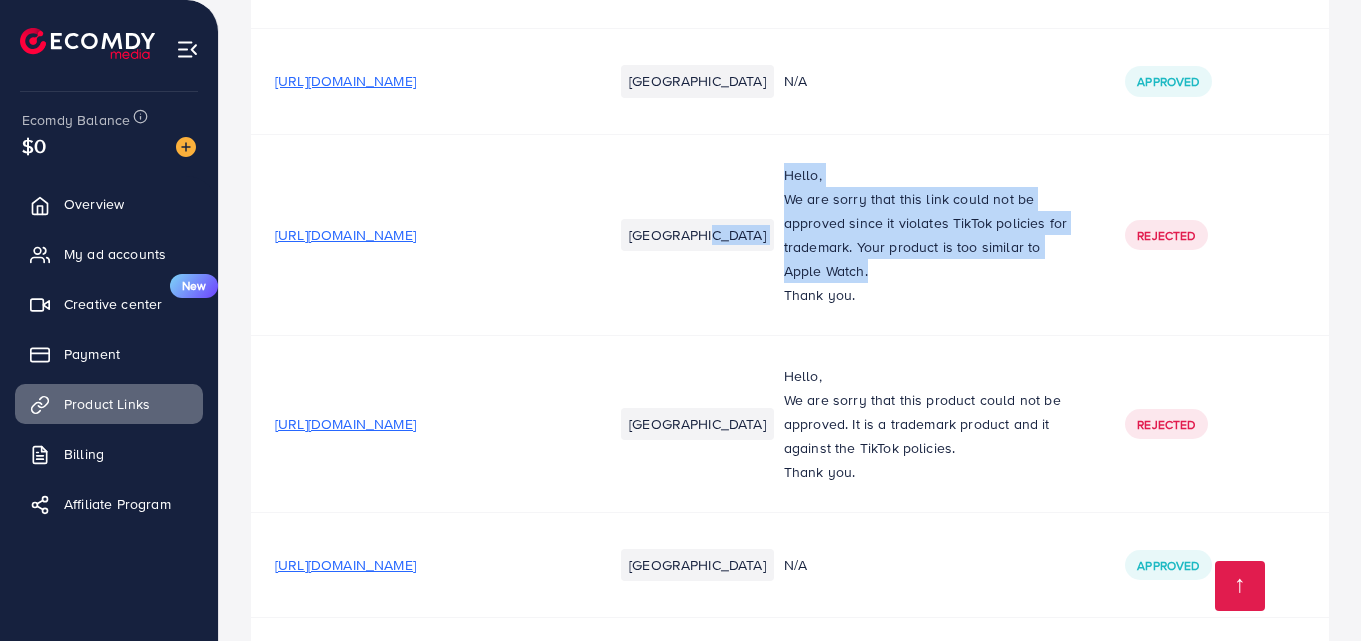 drag, startPoint x: 789, startPoint y: 190, endPoint x: 1013, endPoint y: 278, distance: 240.66574 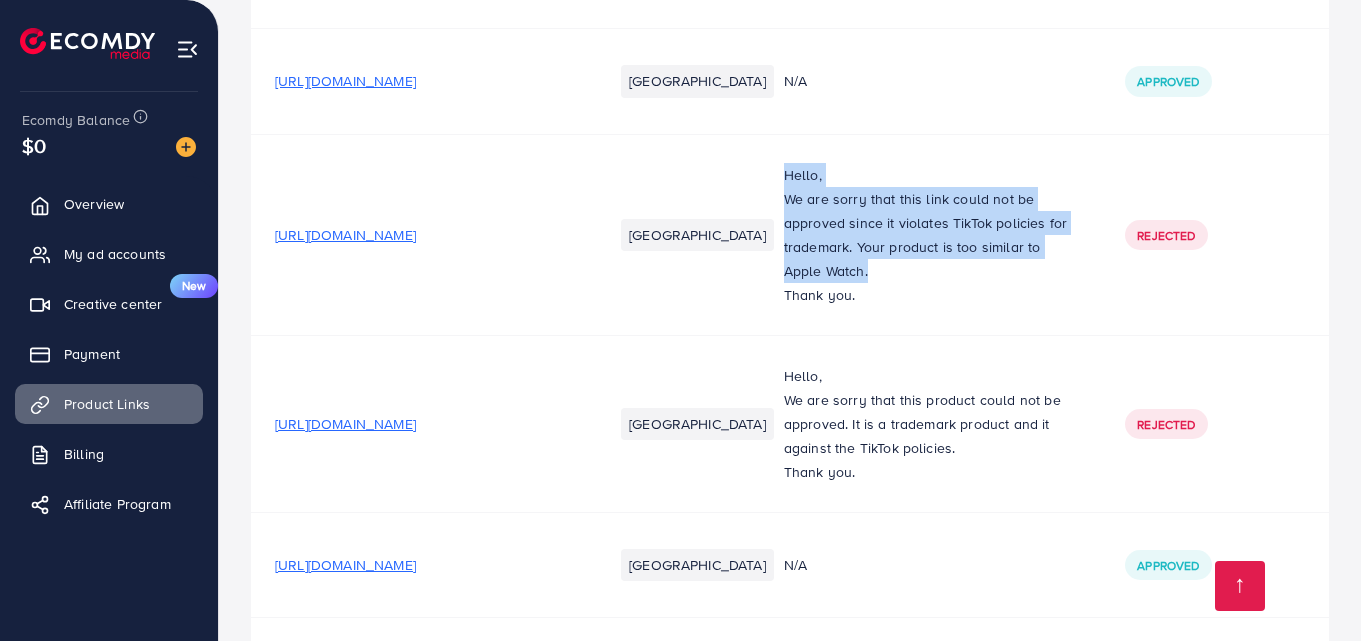 drag, startPoint x: 809, startPoint y: 157, endPoint x: 999, endPoint y: 277, distance: 224.72205 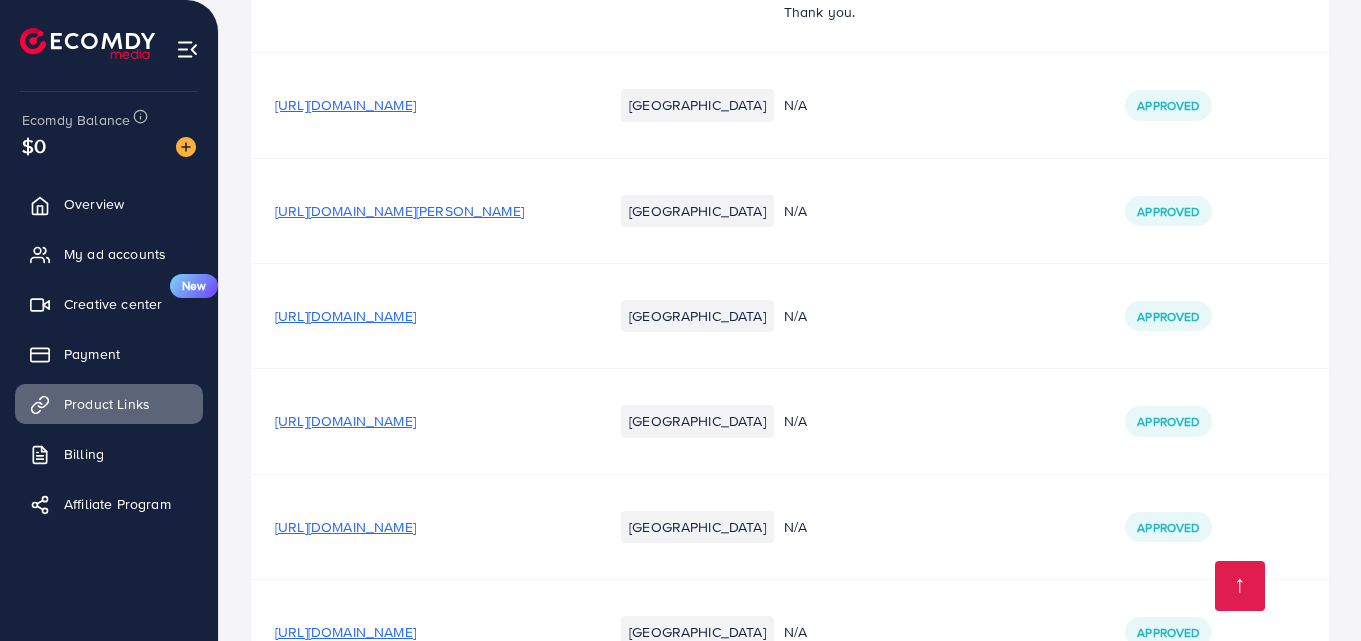 scroll, scrollTop: 1500, scrollLeft: 0, axis: vertical 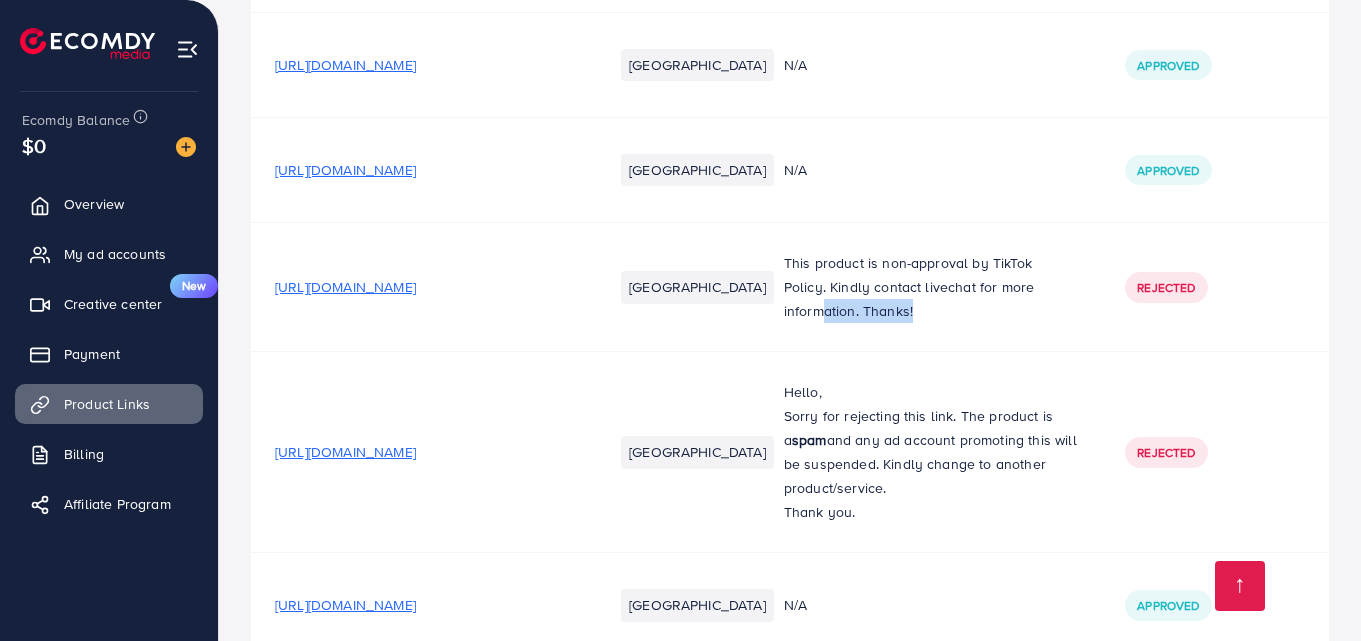 drag, startPoint x: 840, startPoint y: 313, endPoint x: 954, endPoint y: 326, distance: 114.73883 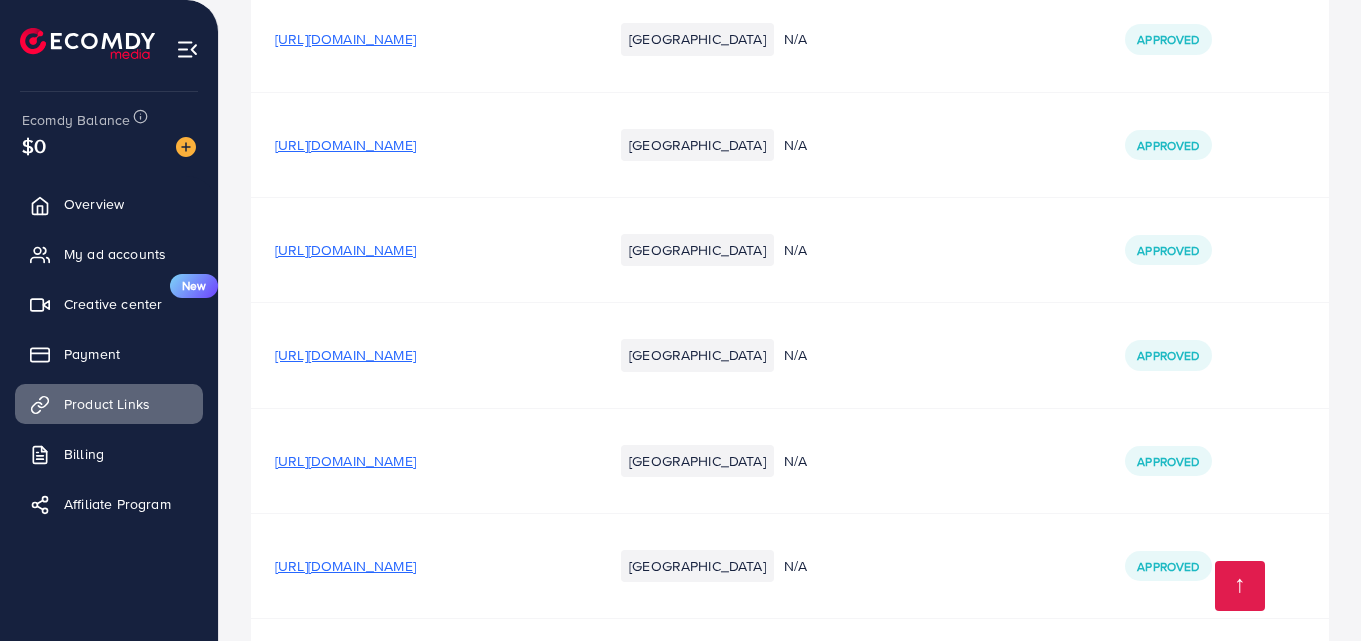 scroll, scrollTop: 3503, scrollLeft: 0, axis: vertical 